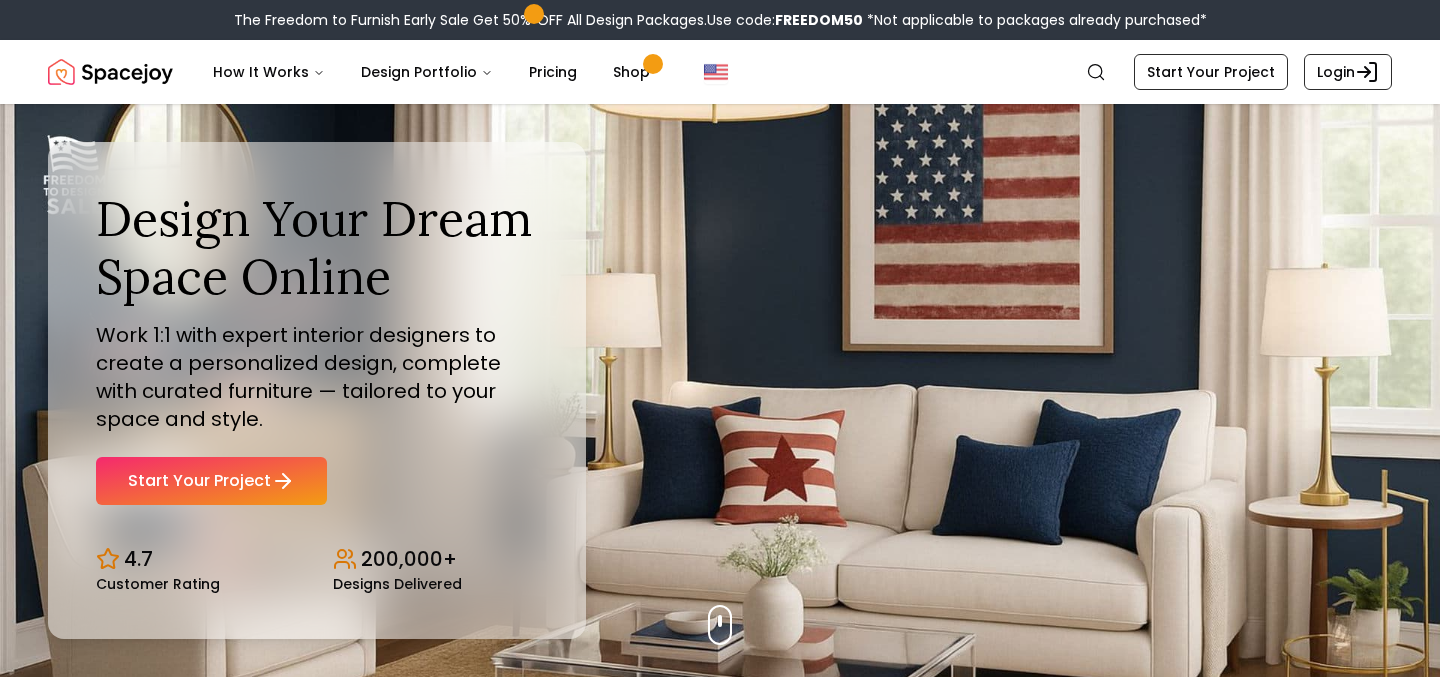 scroll, scrollTop: 0, scrollLeft: 0, axis: both 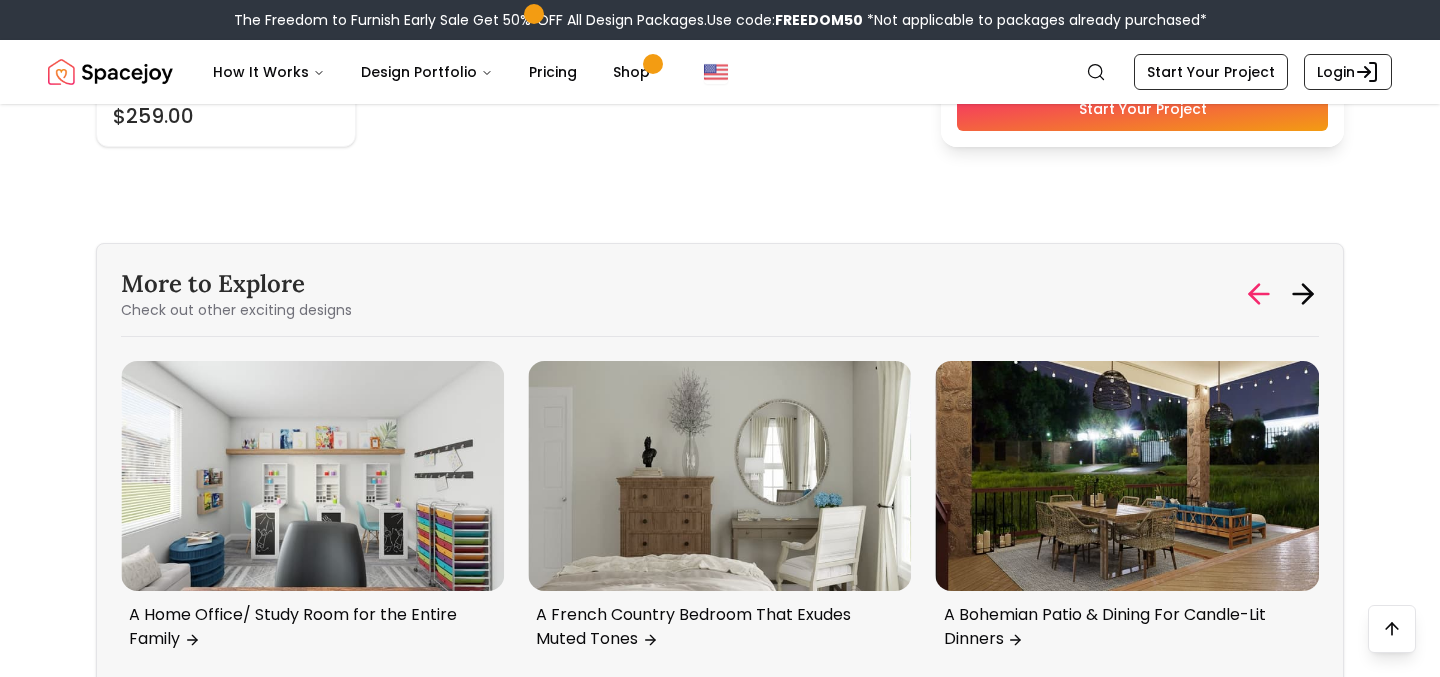 click 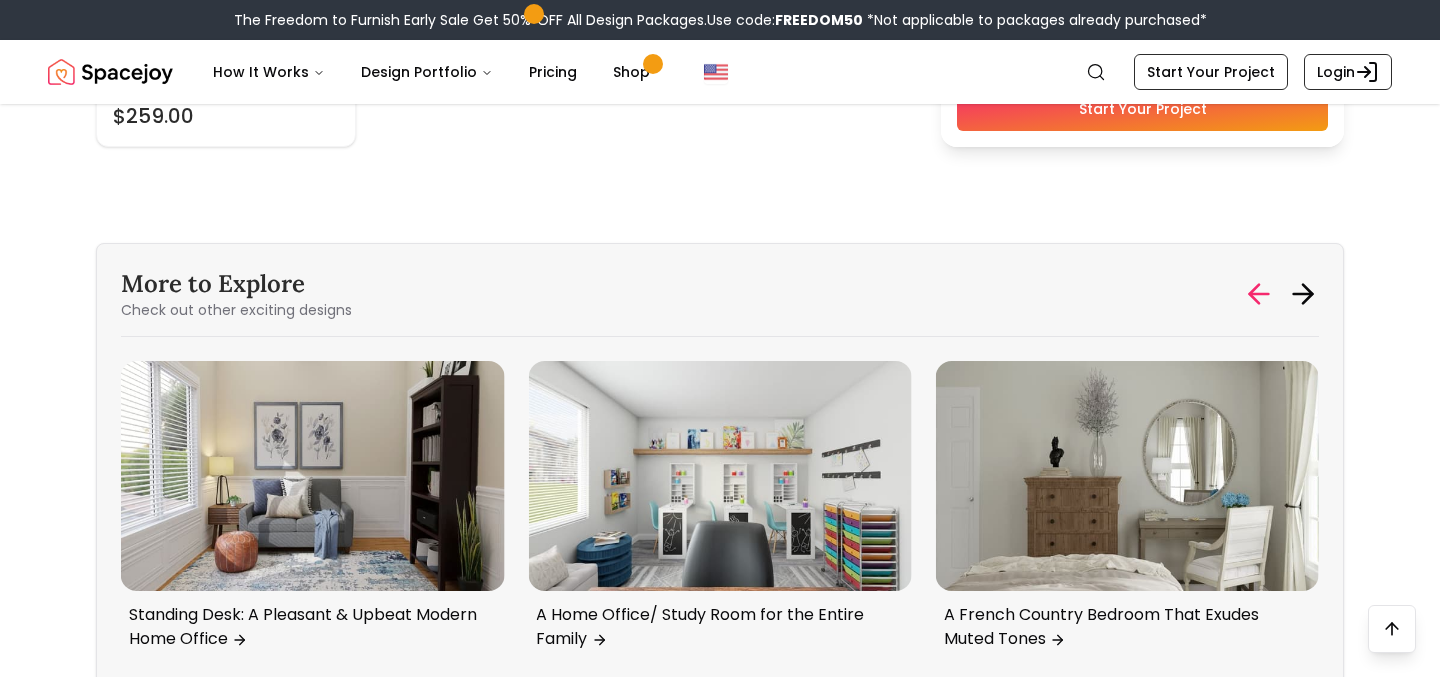 click 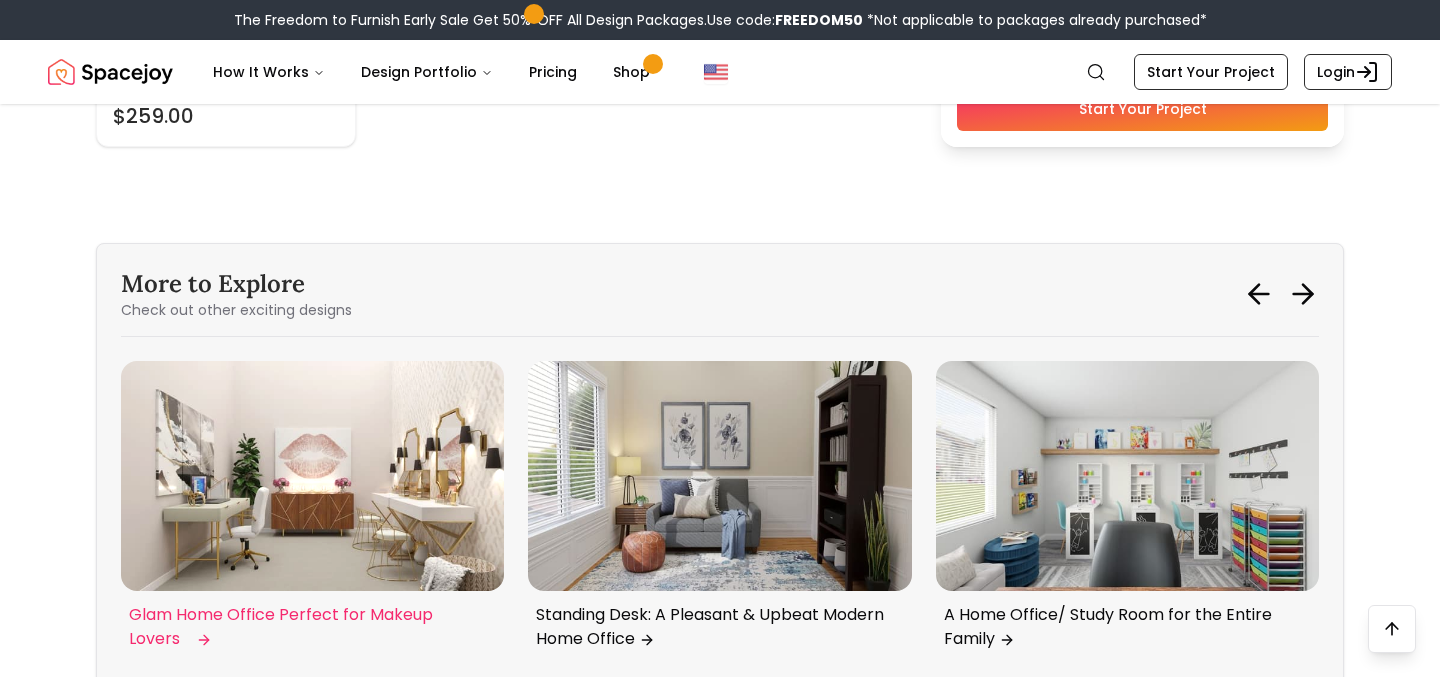 click at bounding box center (312, 476) 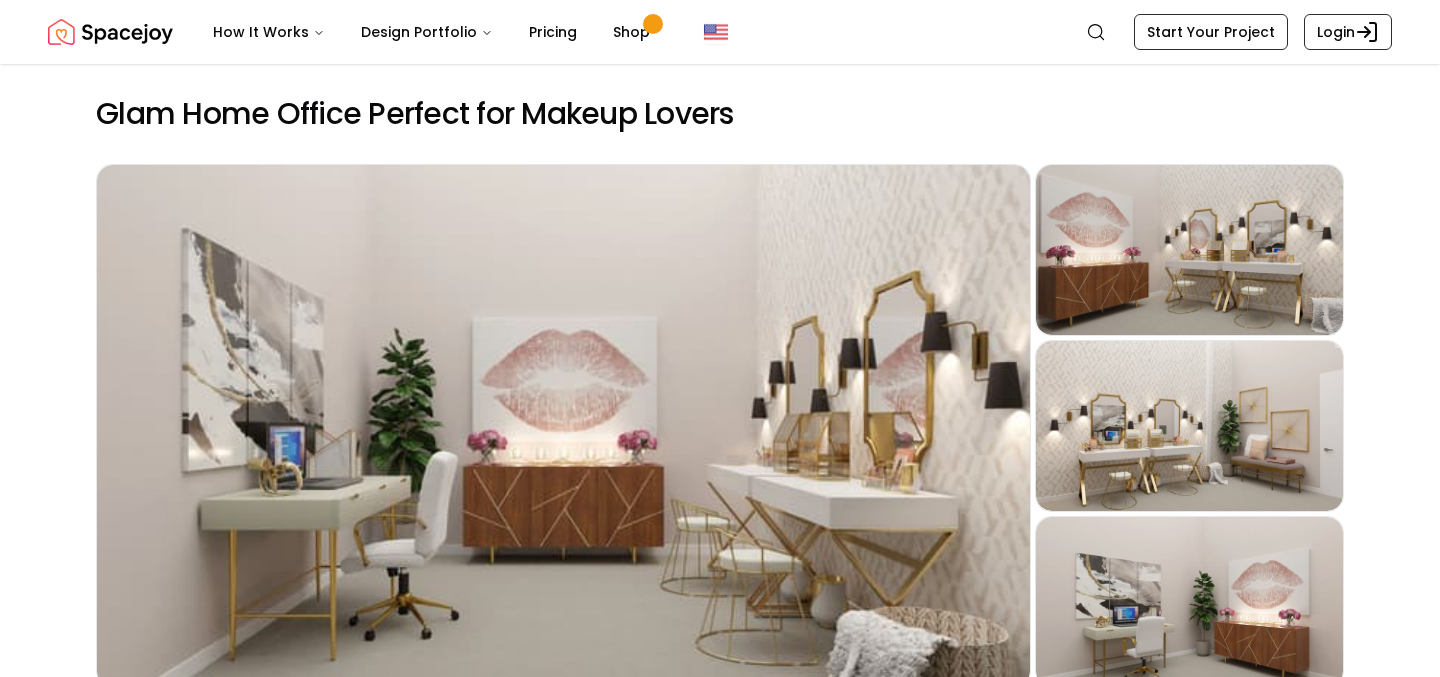scroll, scrollTop: 0, scrollLeft: 0, axis: both 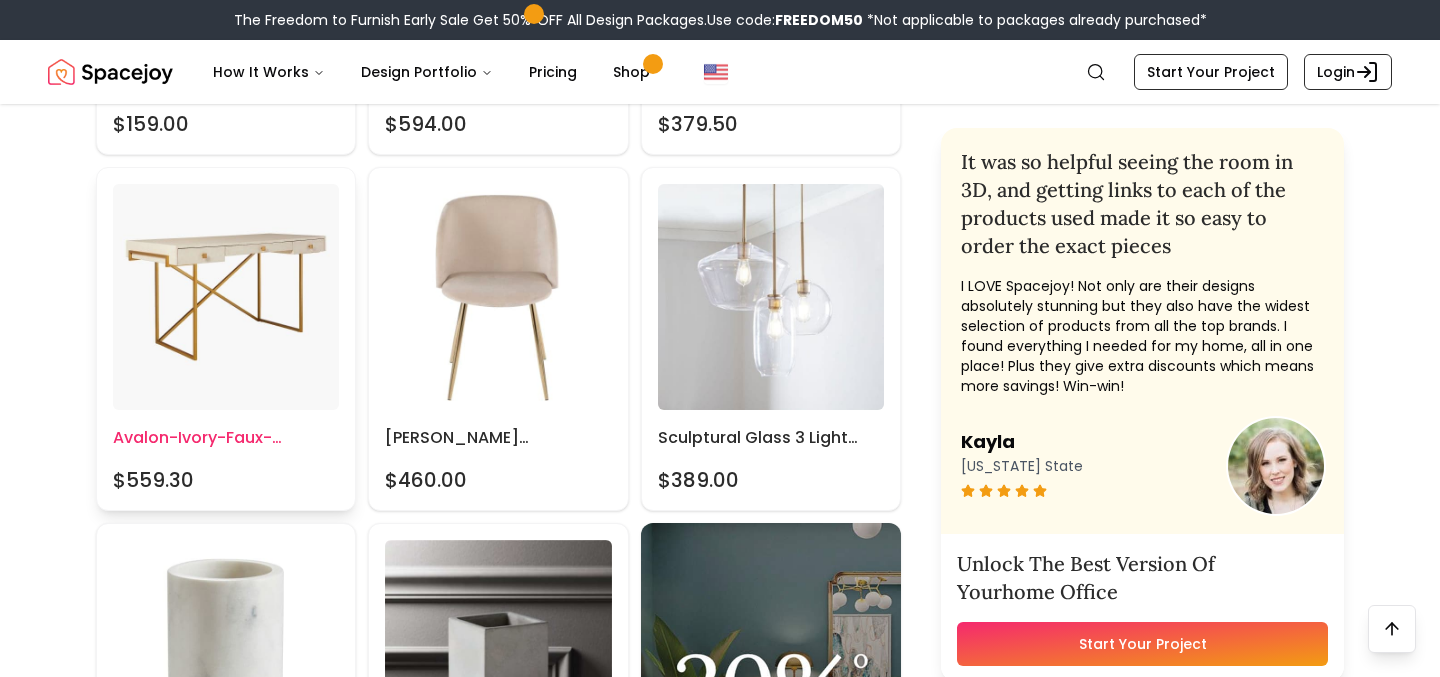 click on "Avalon-ivory-faux-shagreen-desk" at bounding box center (226, 438) 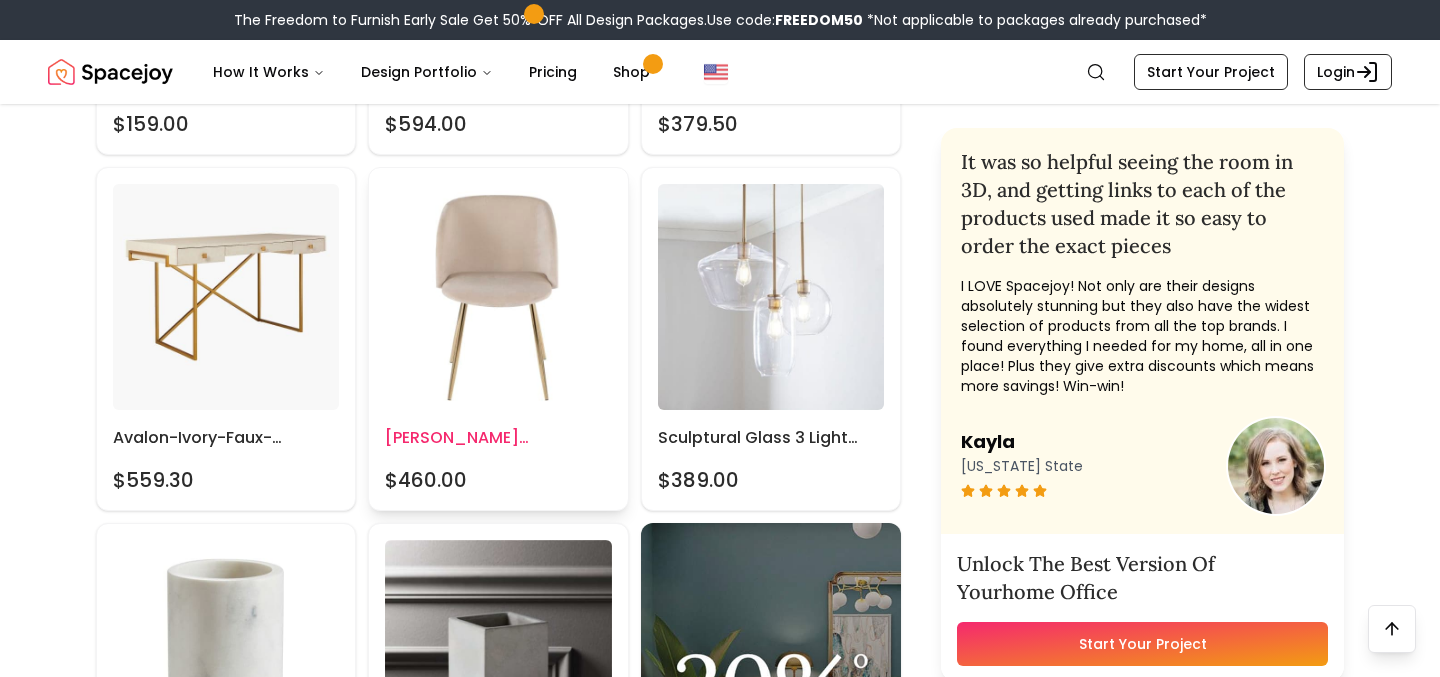 click at bounding box center (498, 297) 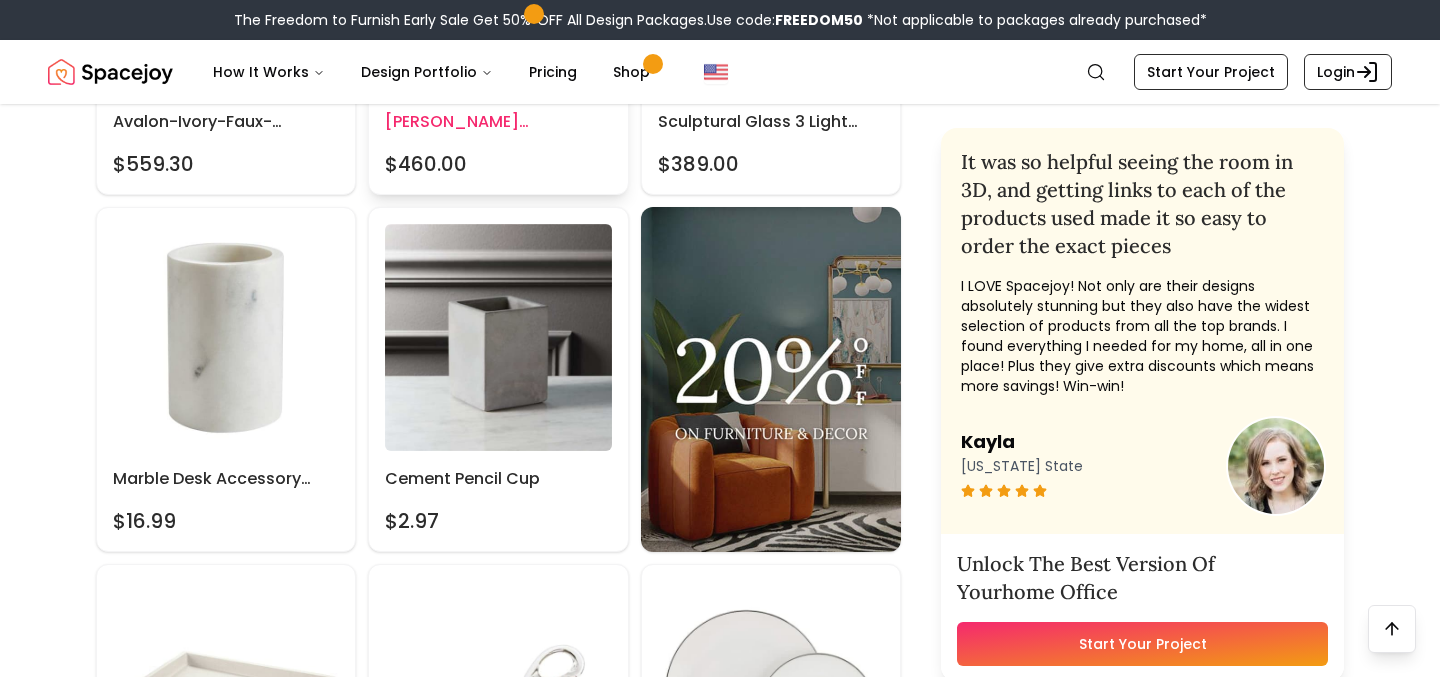 scroll, scrollTop: 1528, scrollLeft: 0, axis: vertical 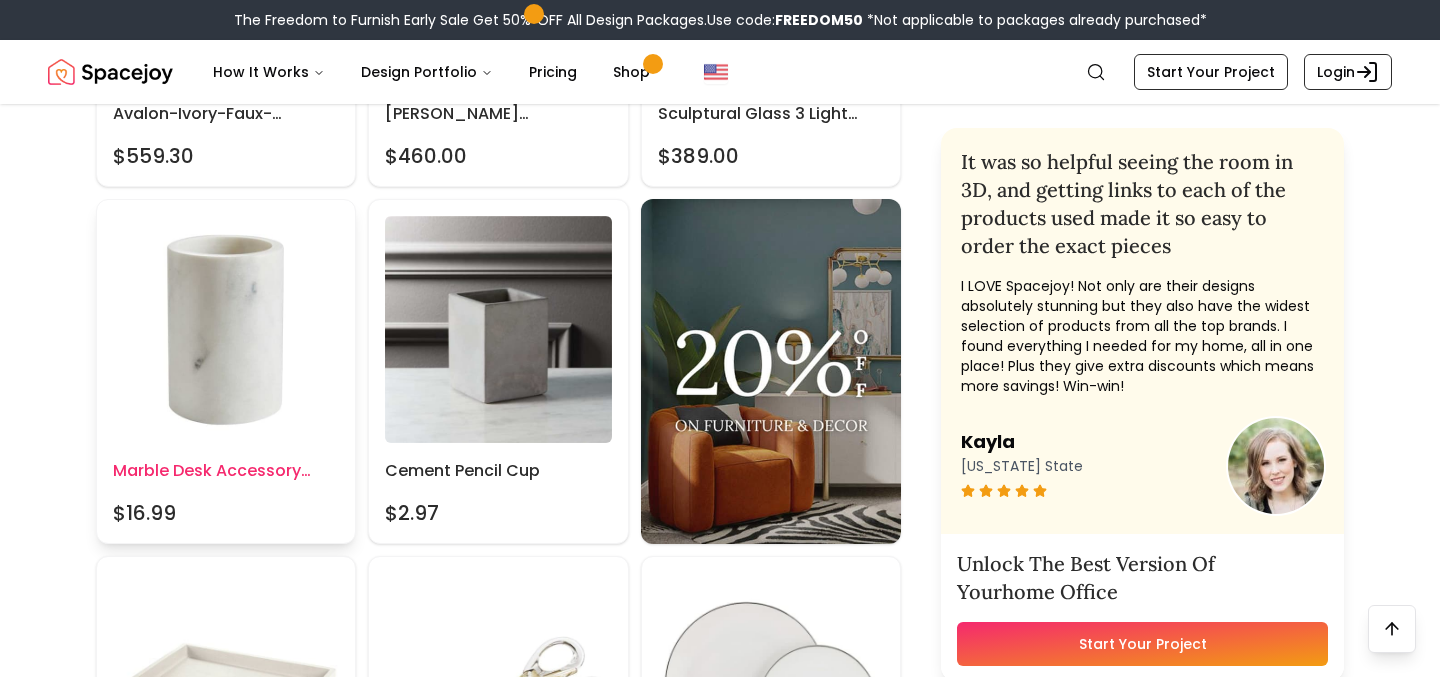 click on "Marble Desk Accessory Pencil Cup $16.99" at bounding box center [226, 371] 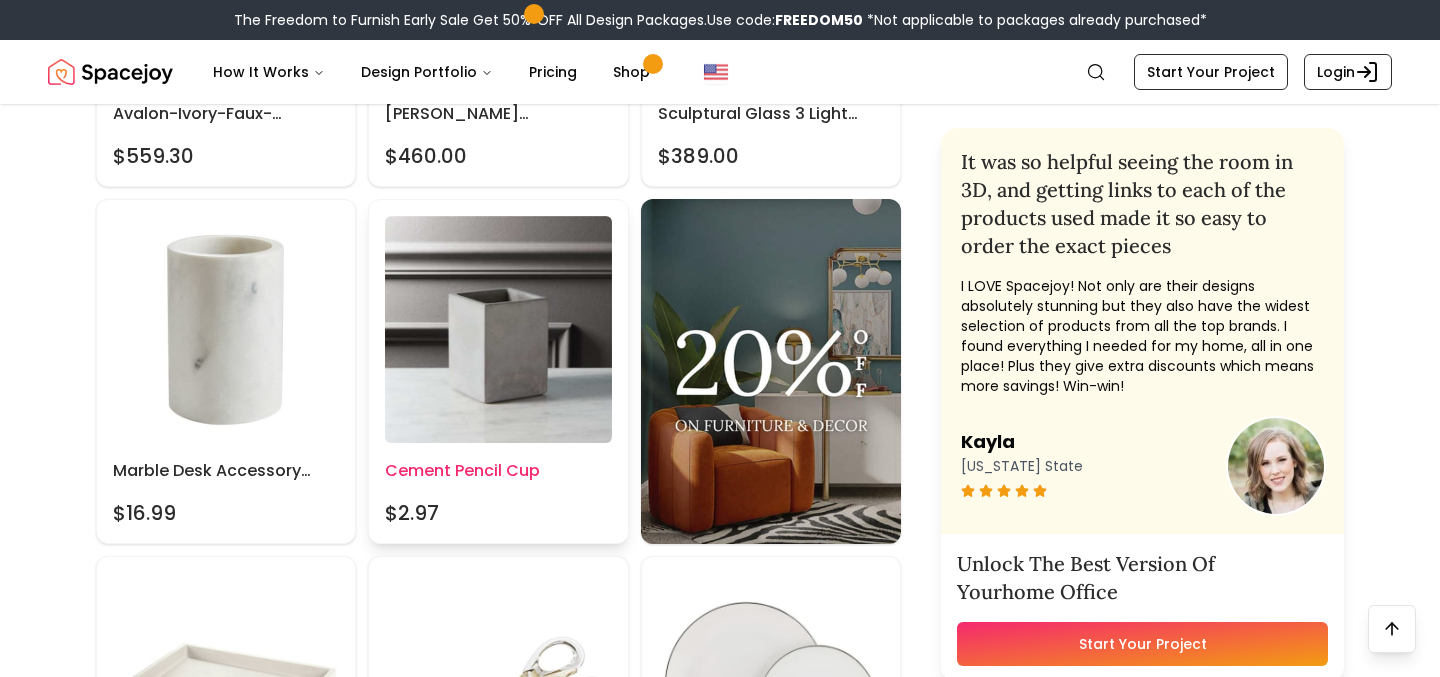 click on "Cement Pencil Cup $2.97" at bounding box center [498, 371] 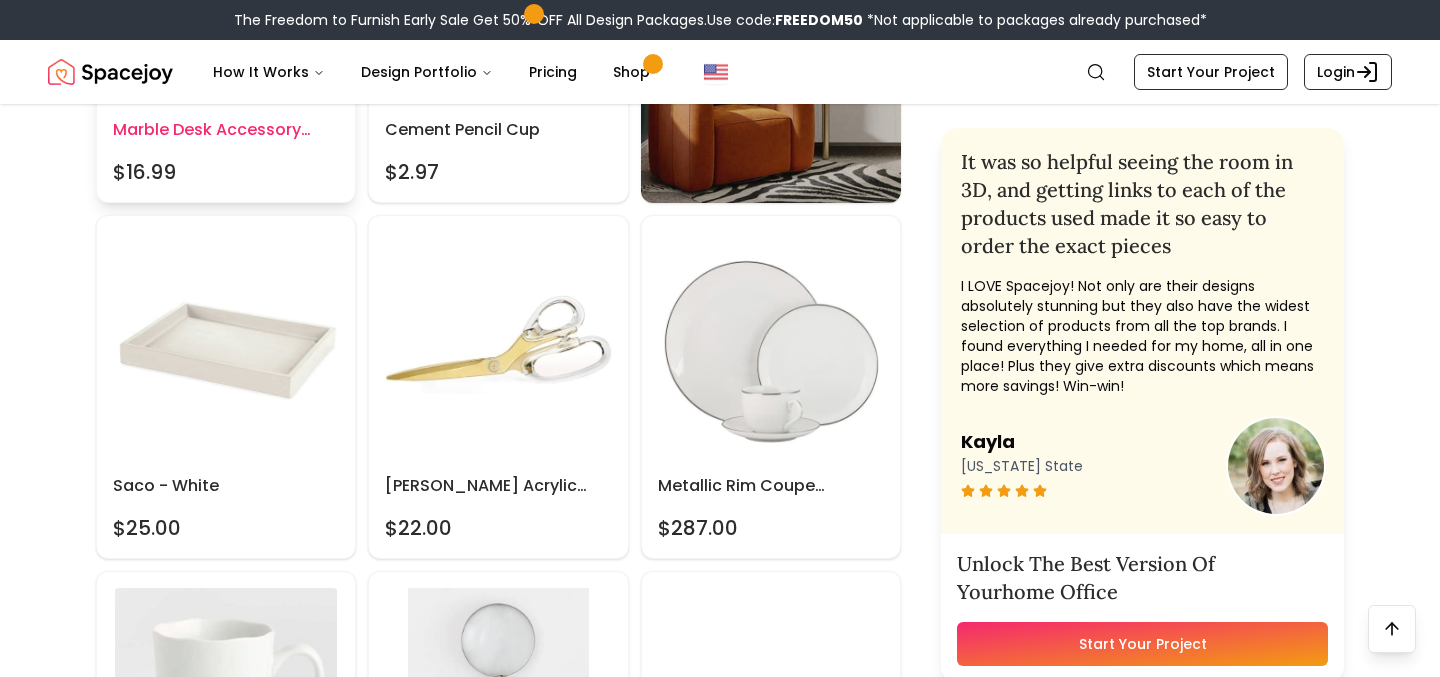 scroll, scrollTop: 1842, scrollLeft: 0, axis: vertical 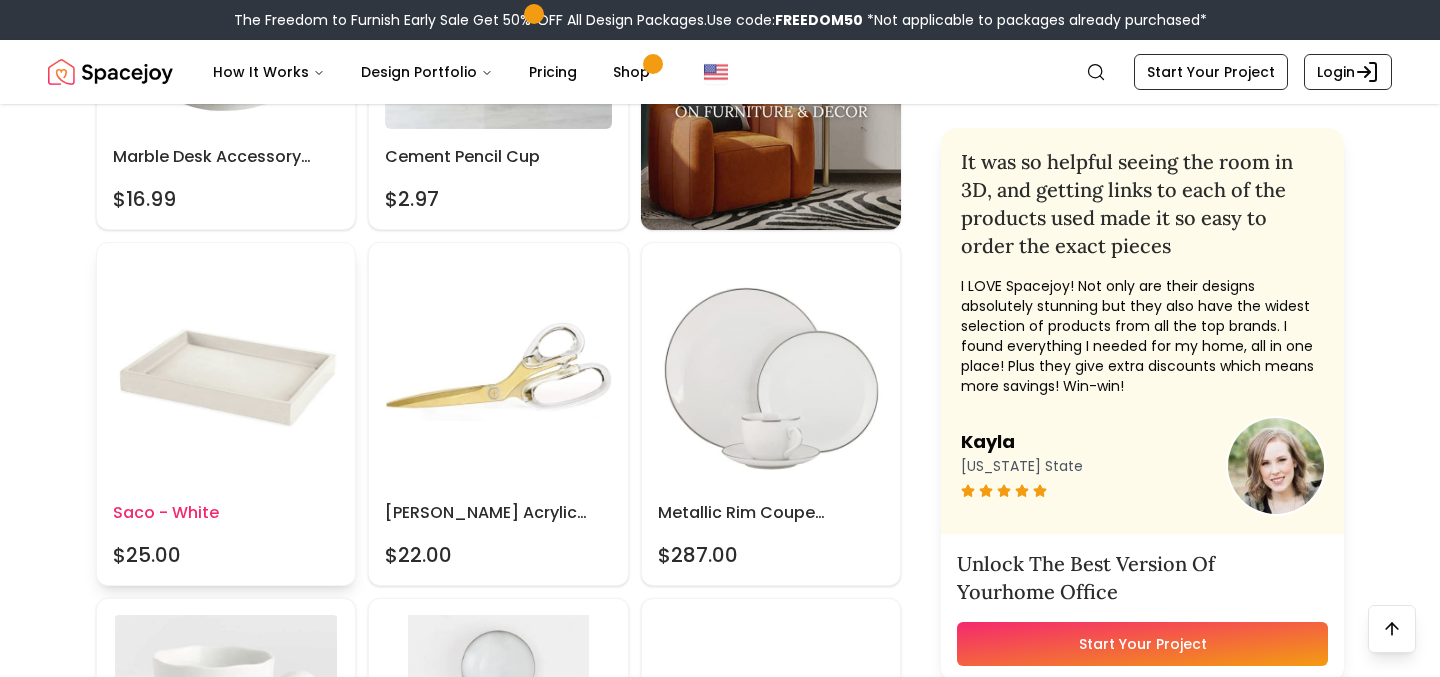 click at bounding box center [226, 372] 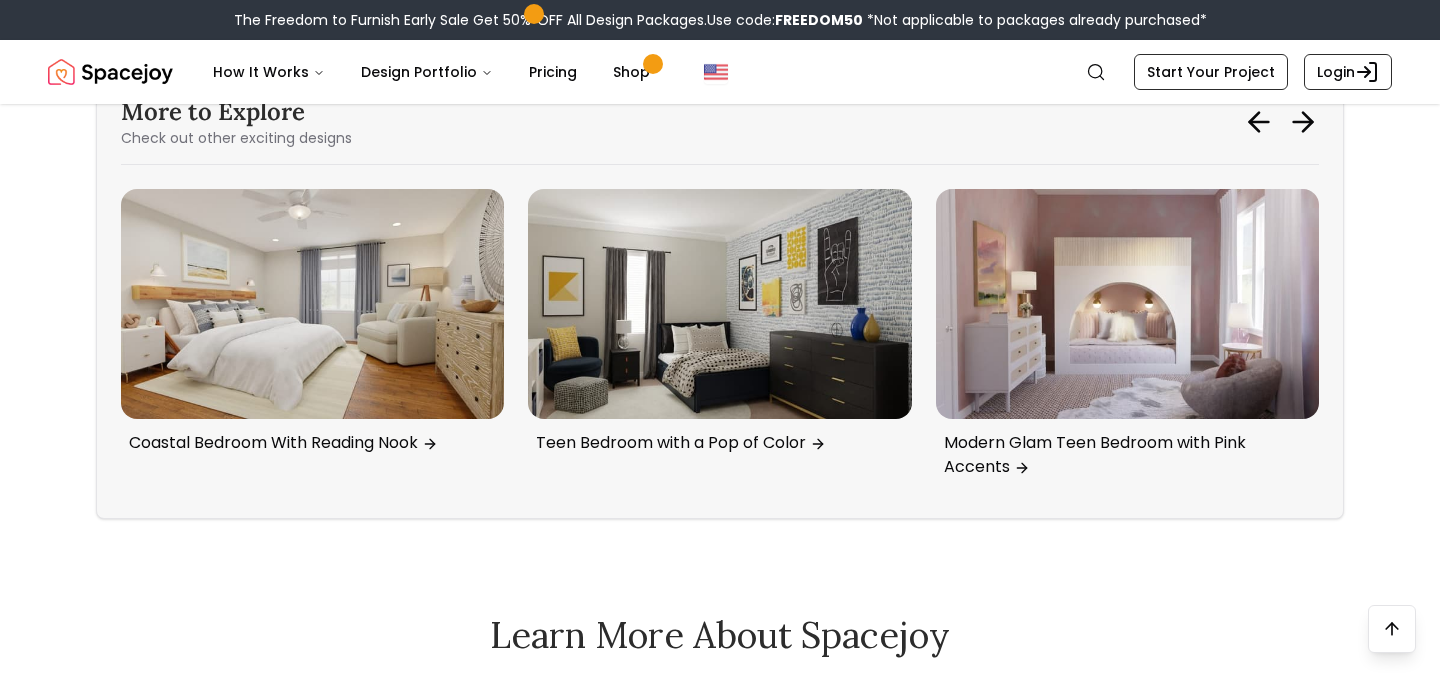 scroll, scrollTop: 3167, scrollLeft: 0, axis: vertical 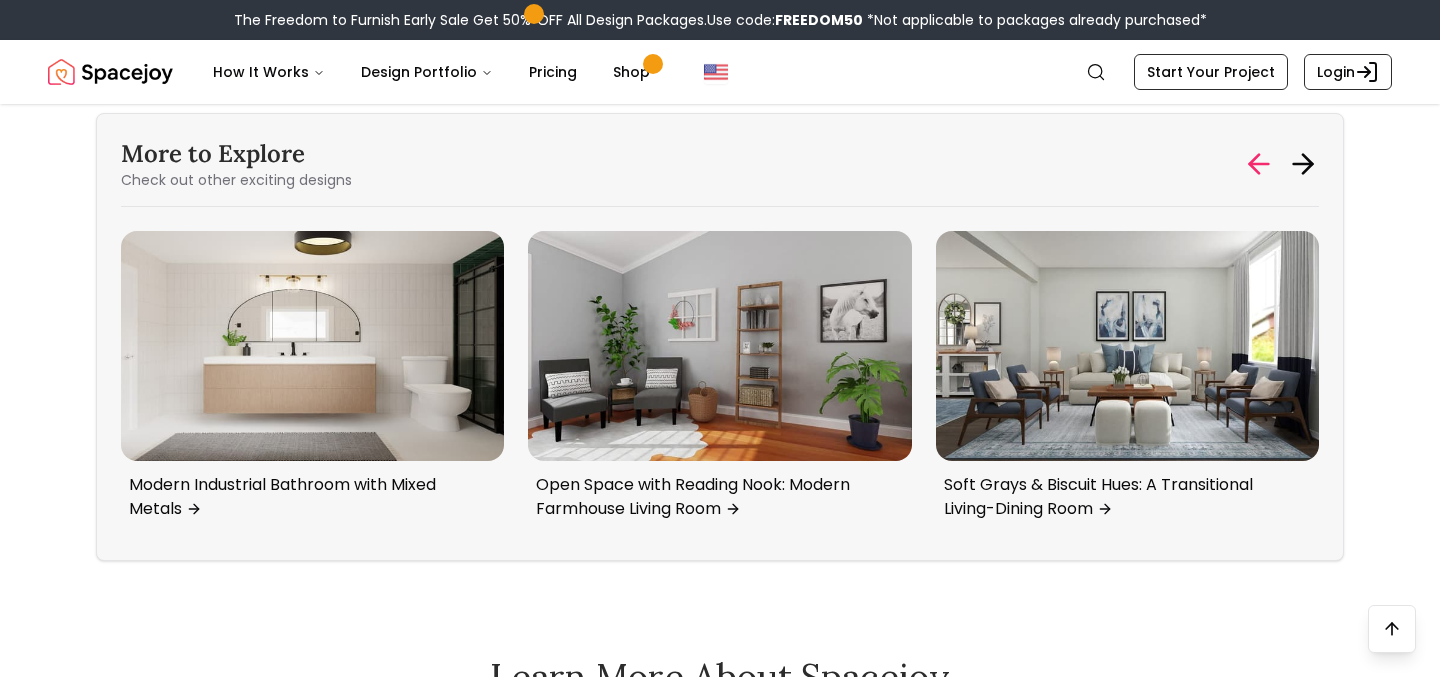 click 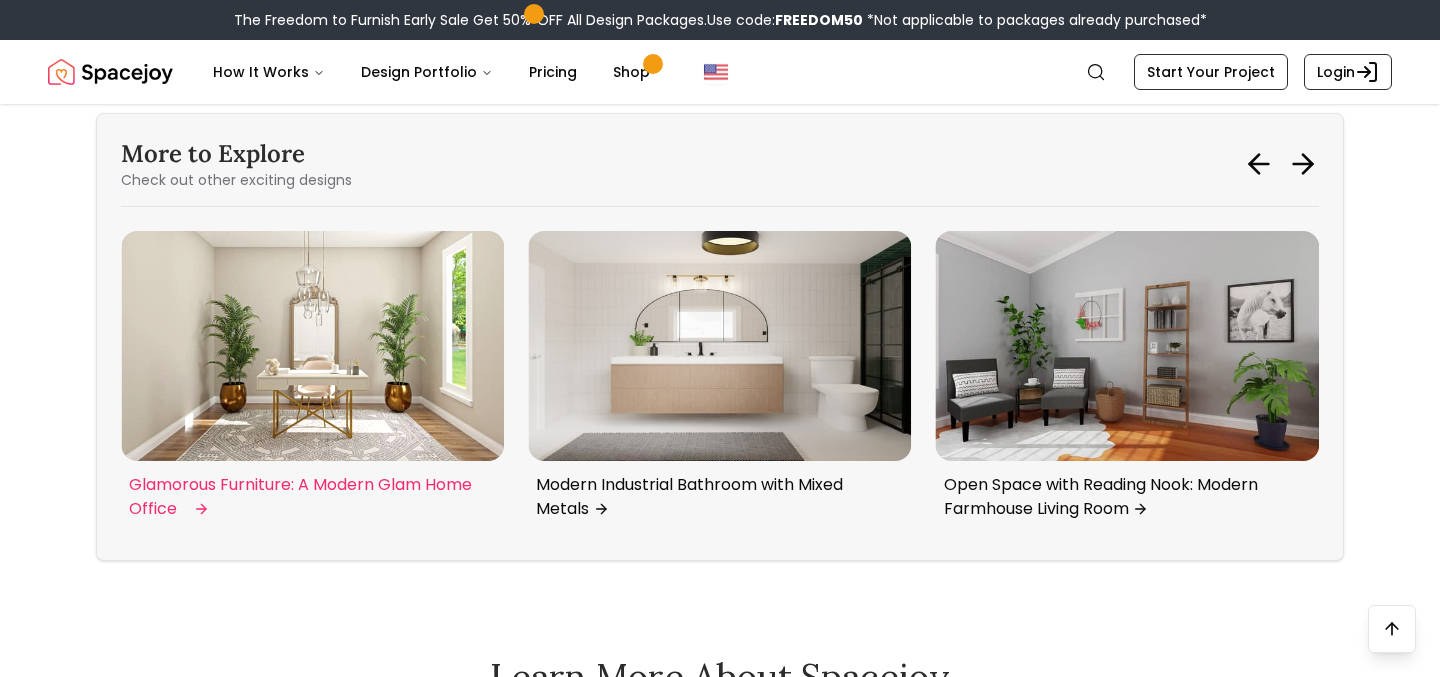 click at bounding box center (312, 346) 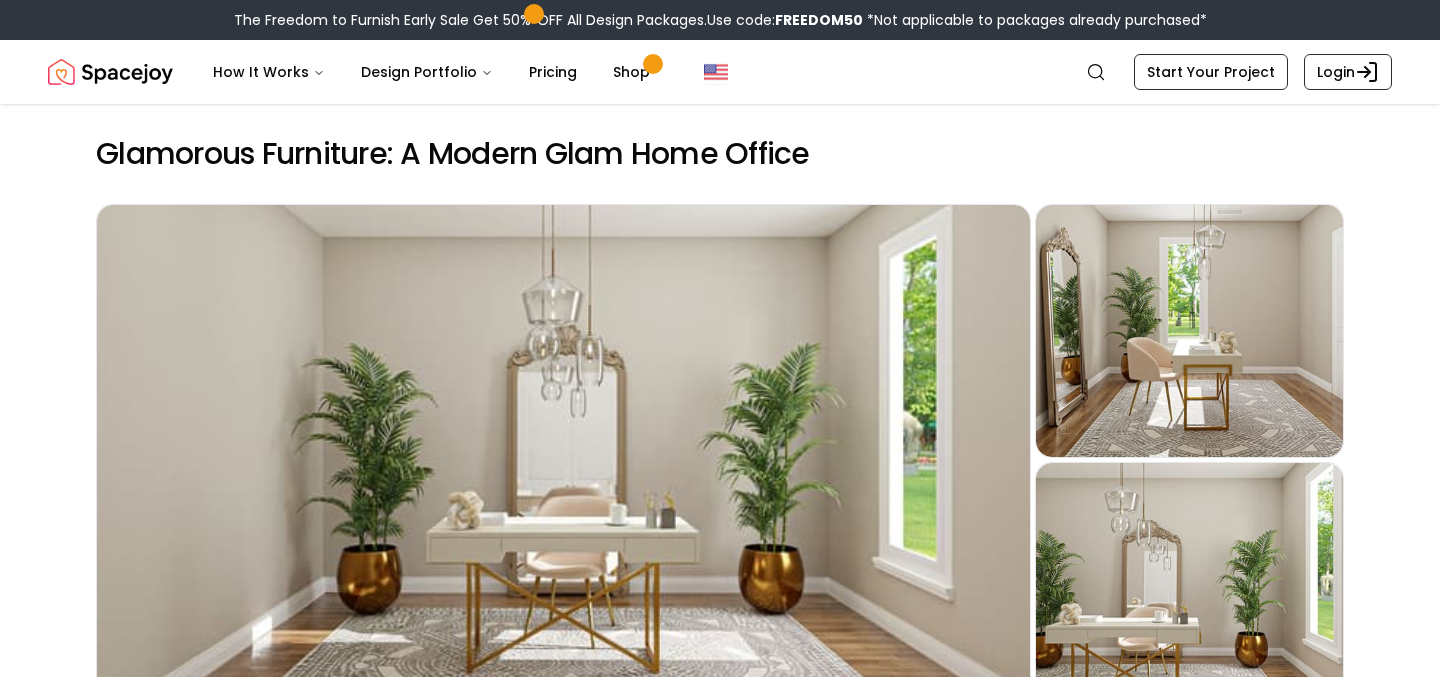 scroll, scrollTop: 0, scrollLeft: 0, axis: both 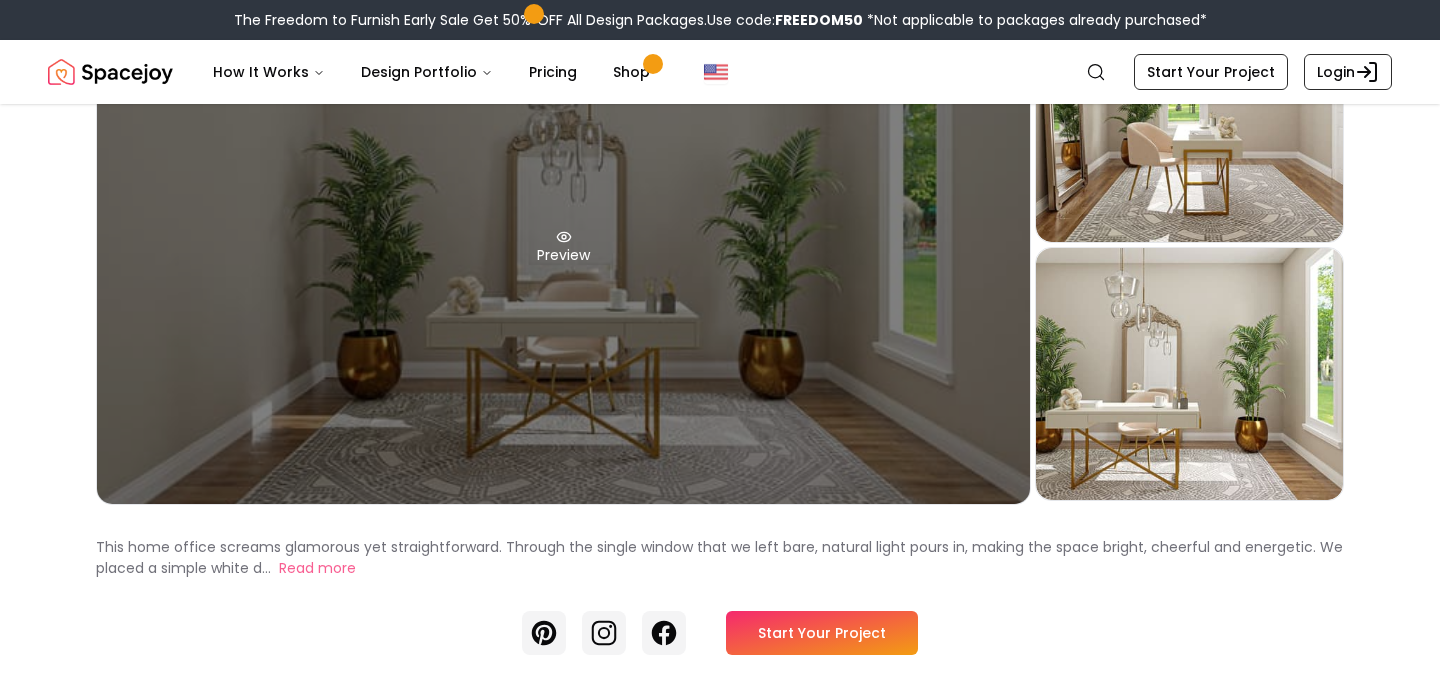 click on "Preview" at bounding box center [563, 247] 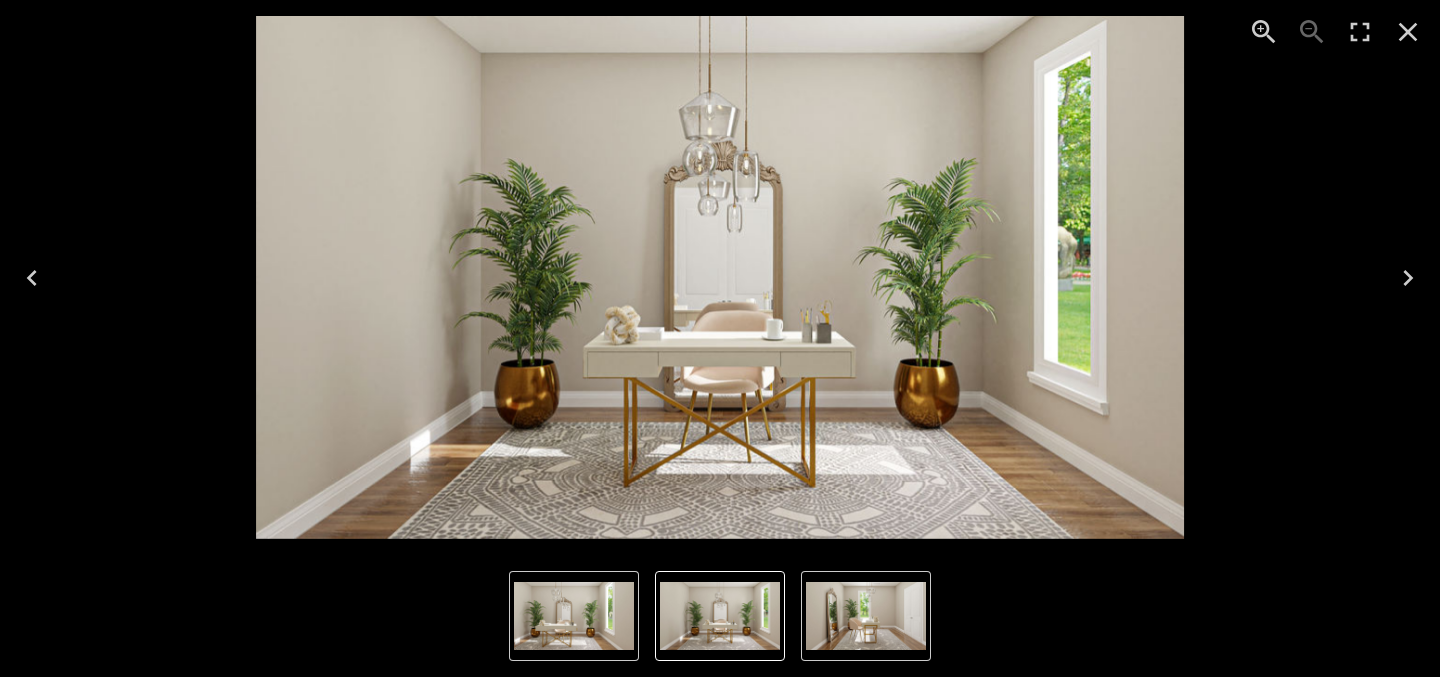 click 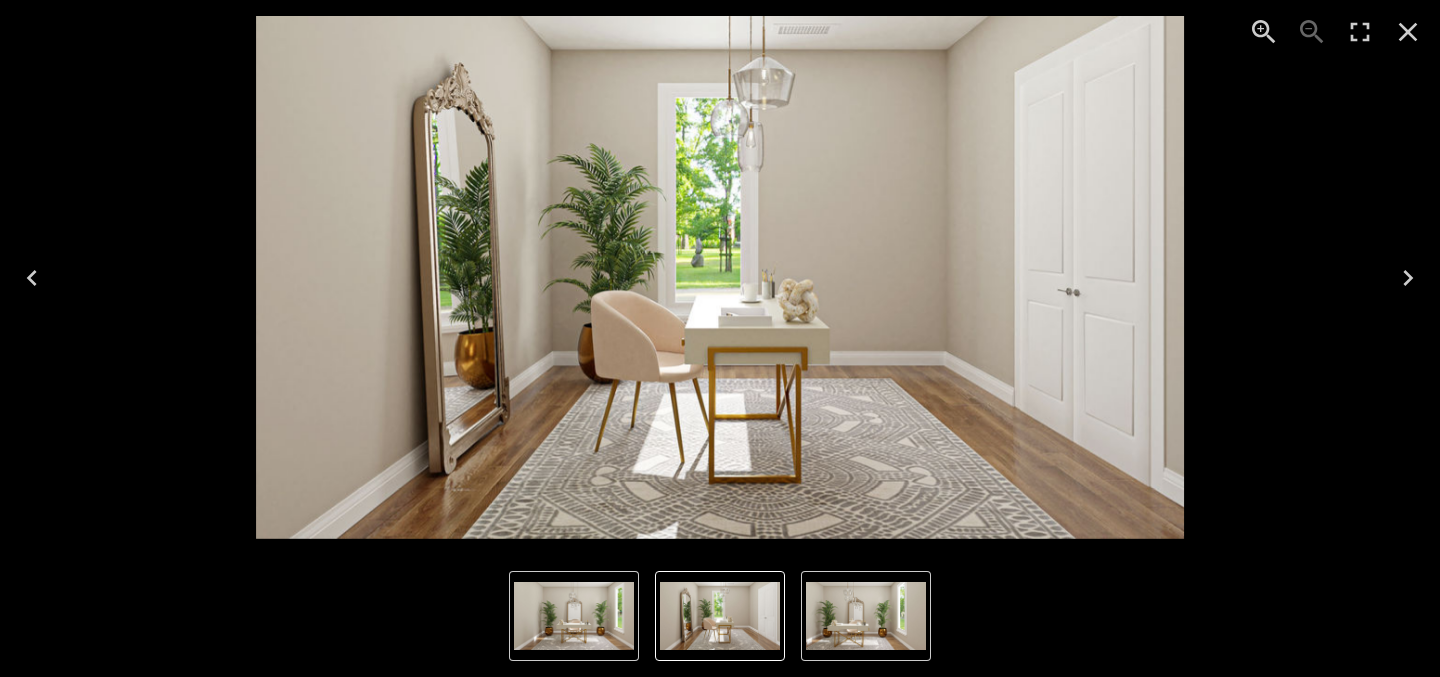 click 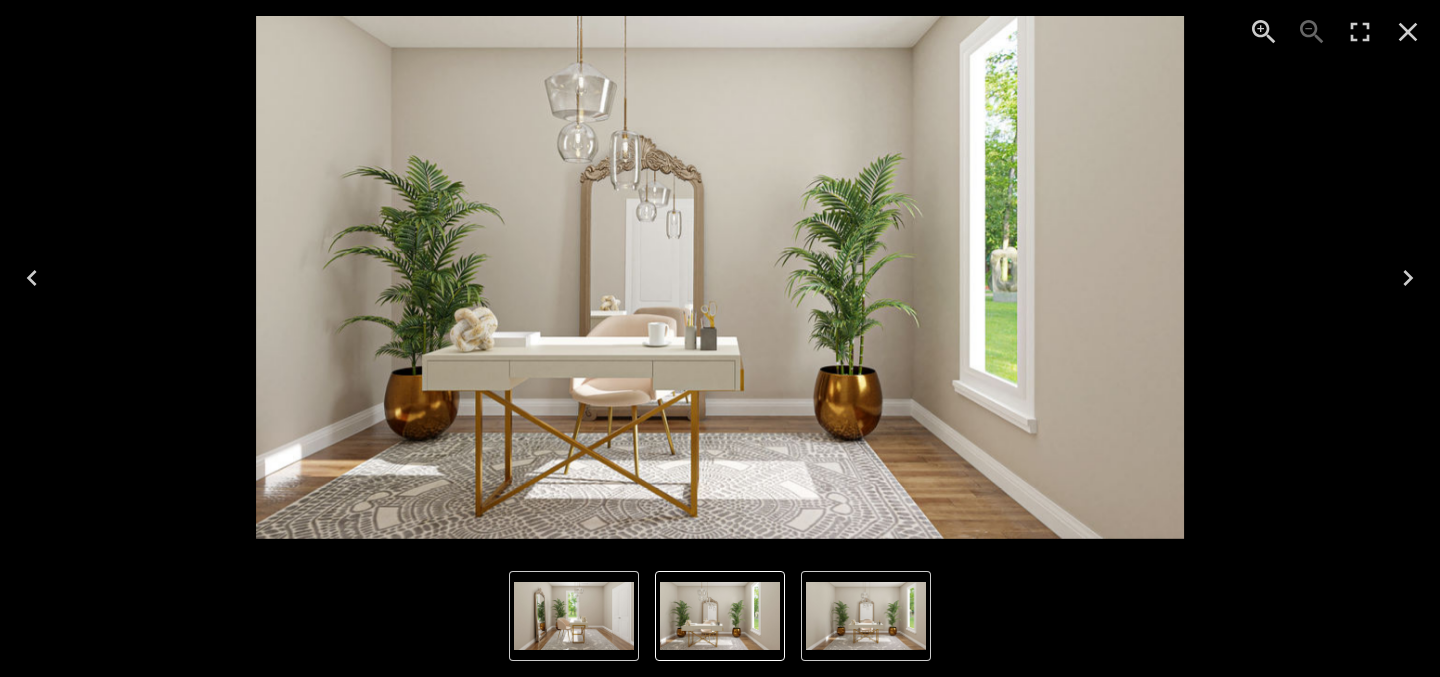 click 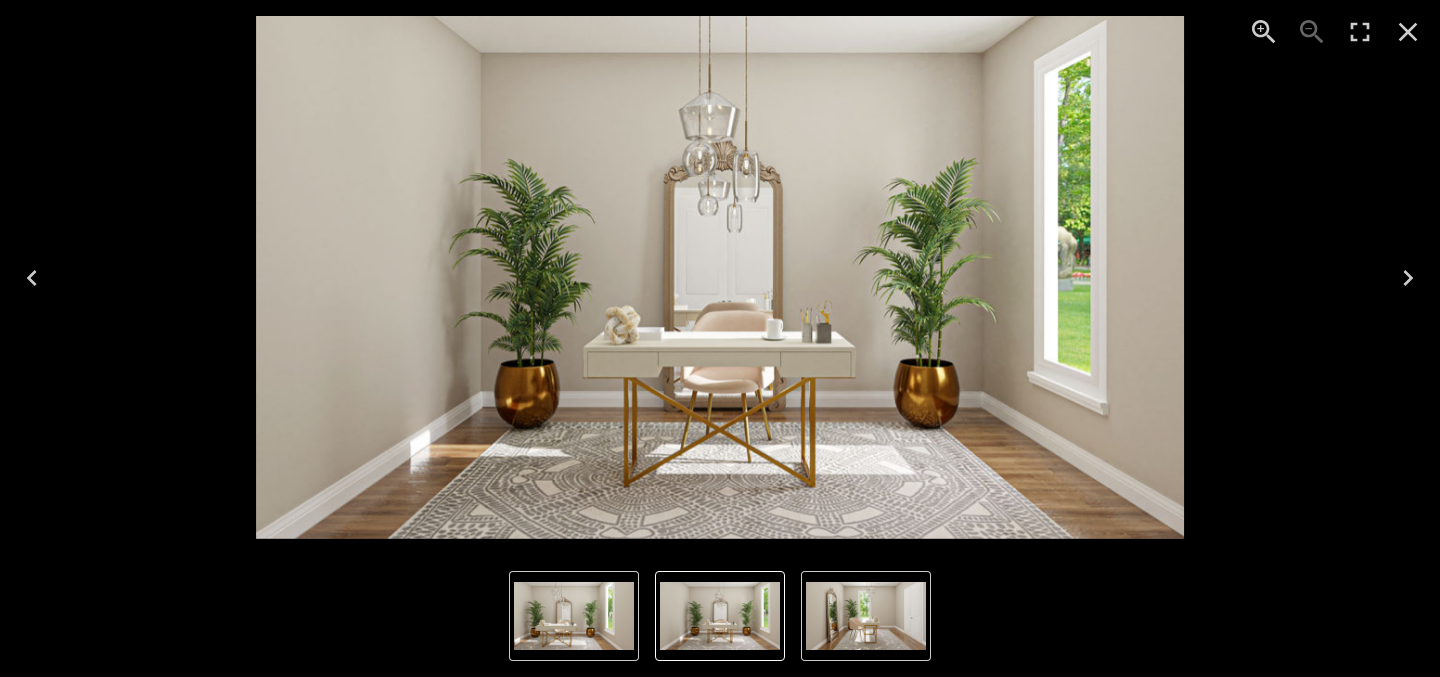 click 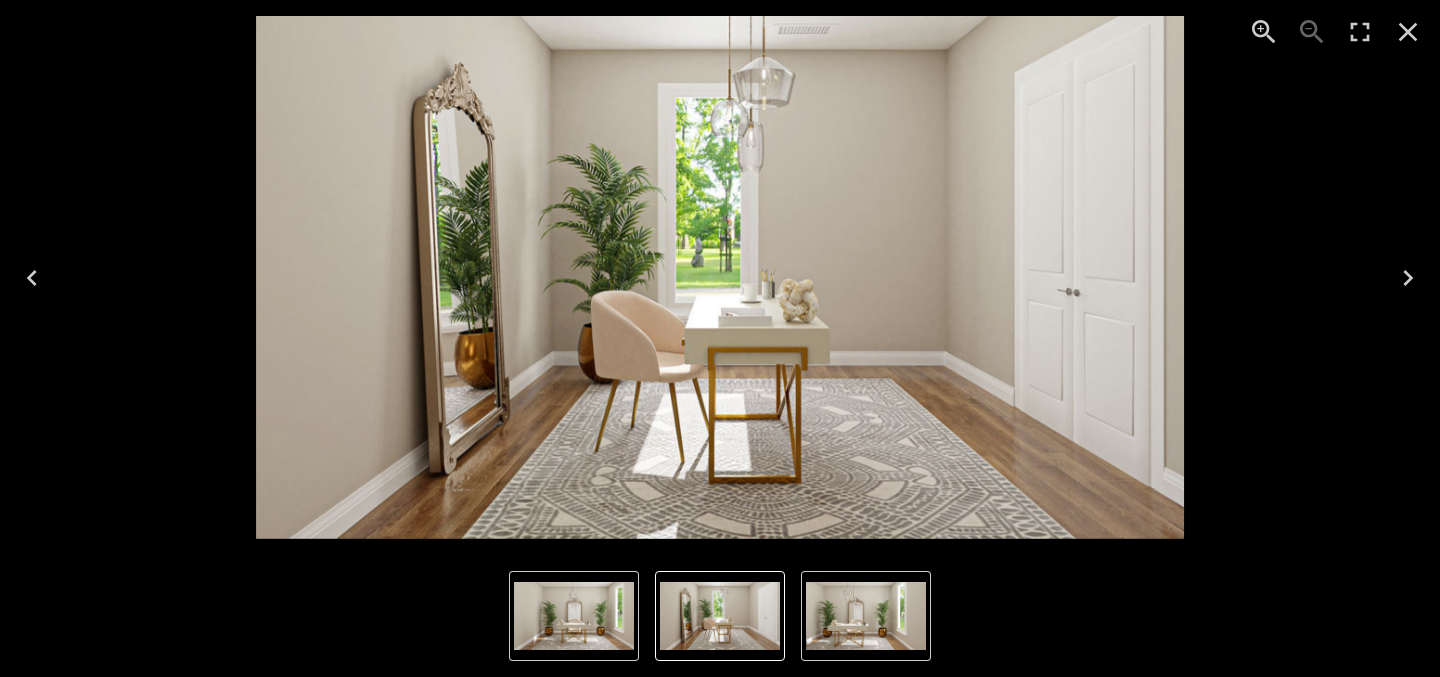 click 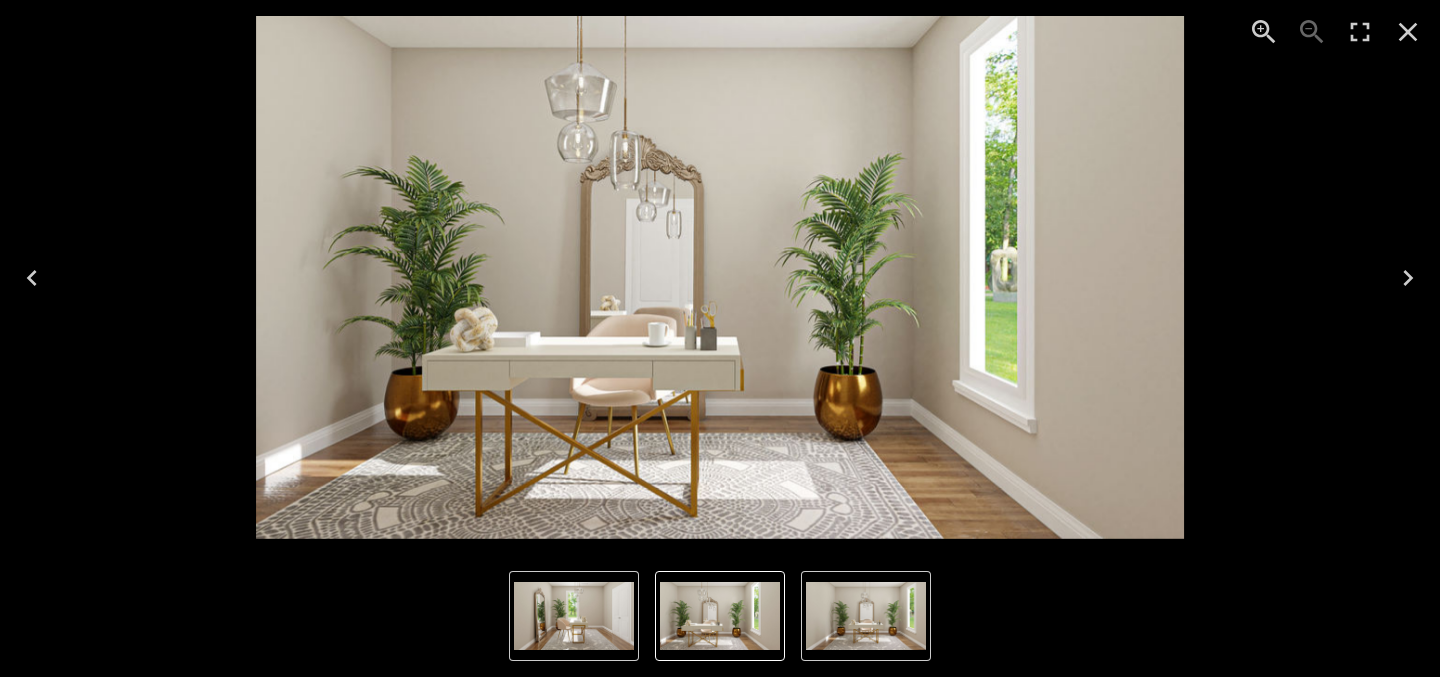 click 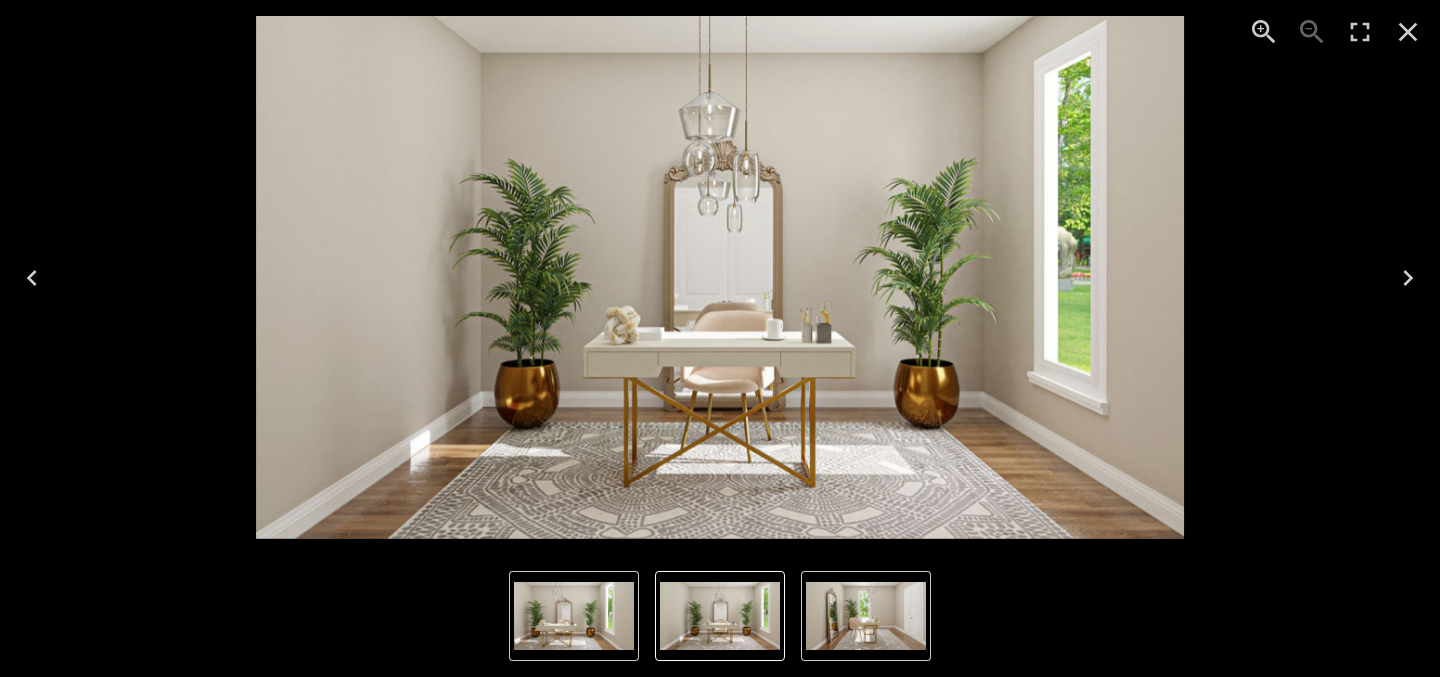 click 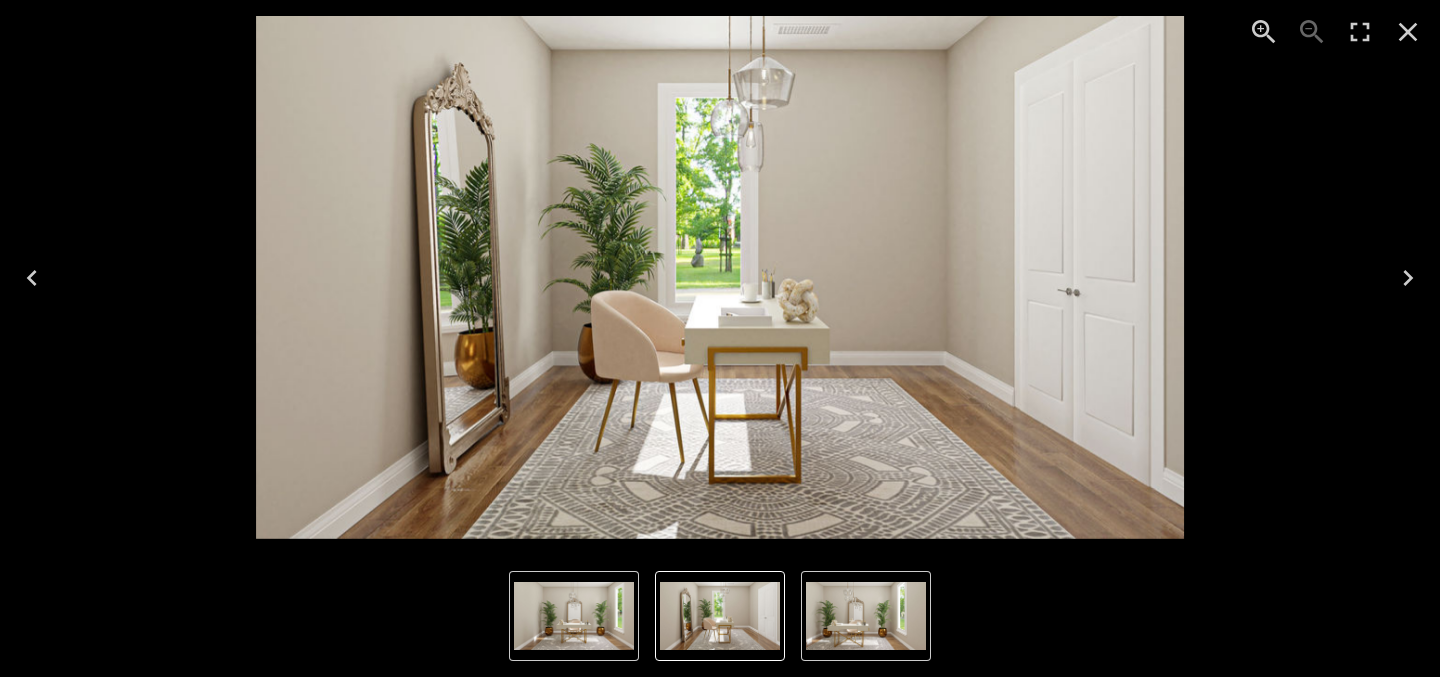 click 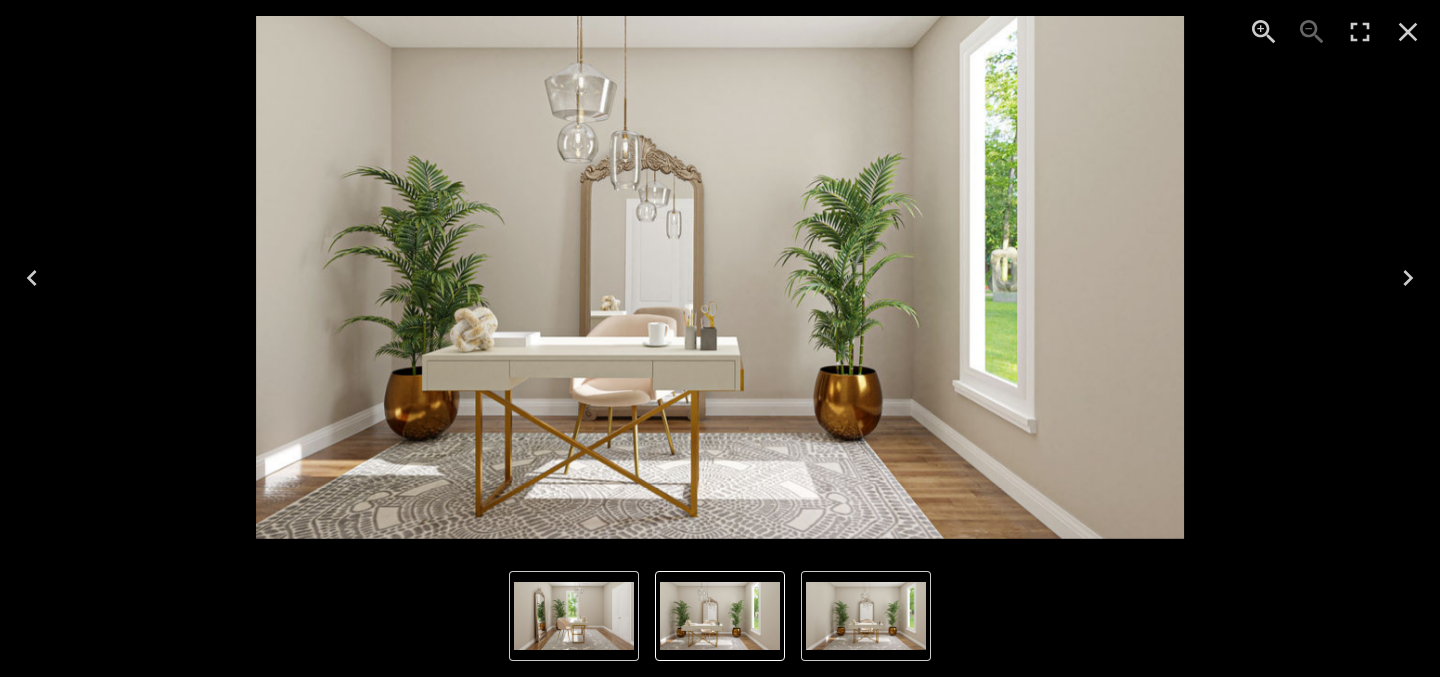 click 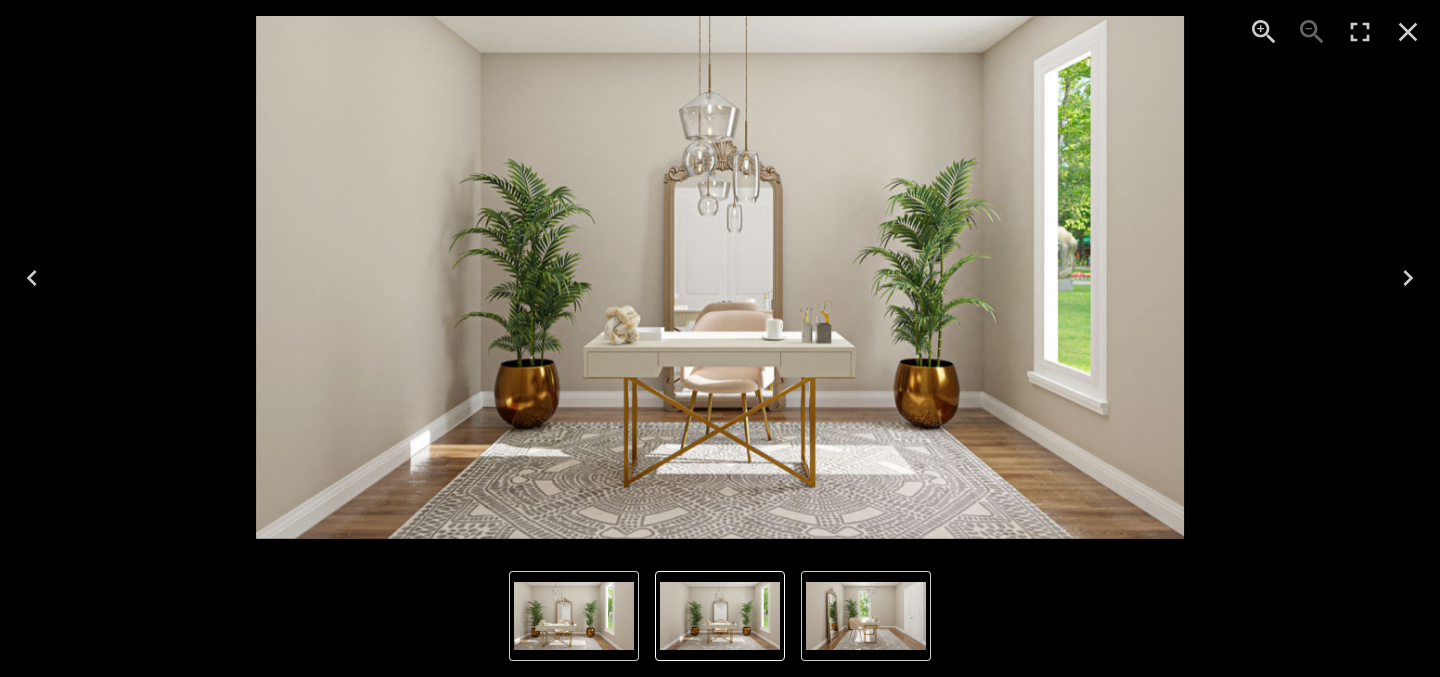 click 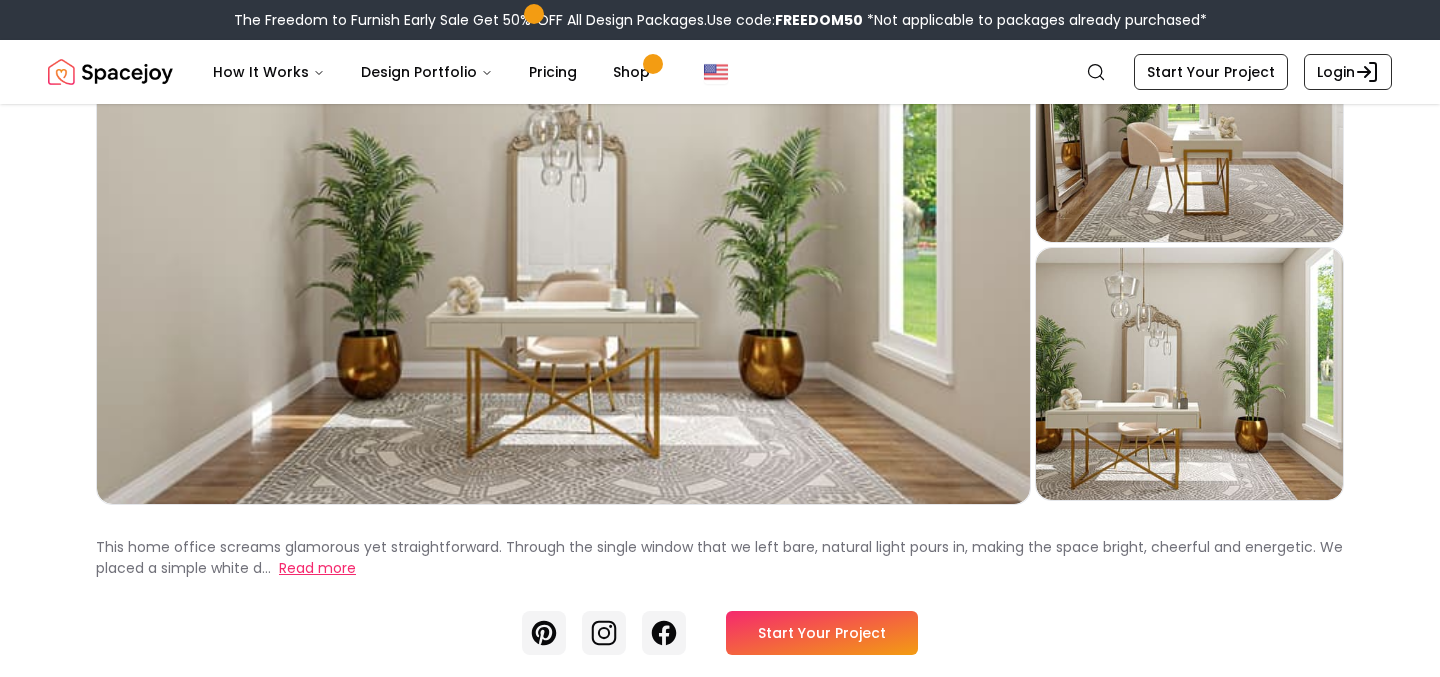 click on "Read more" at bounding box center (317, 568) 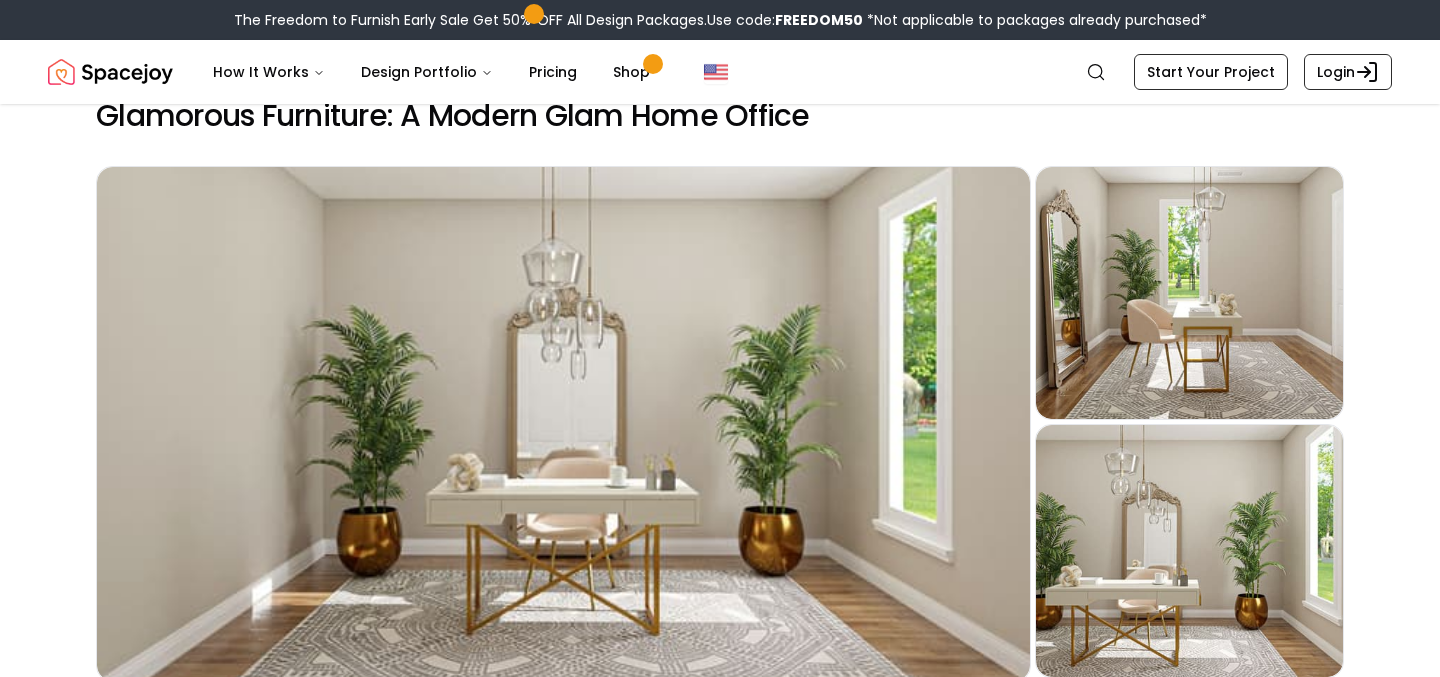 scroll, scrollTop: 0, scrollLeft: 0, axis: both 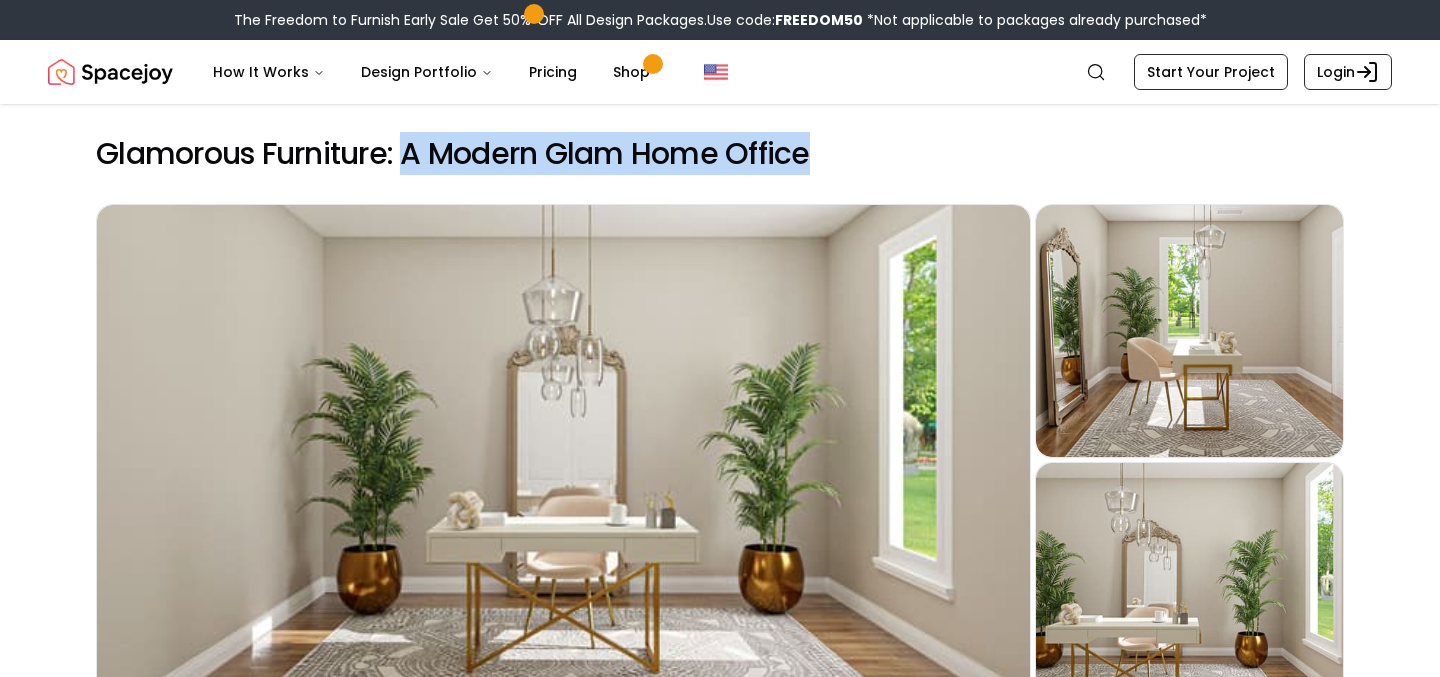 drag, startPoint x: 815, startPoint y: 155, endPoint x: 404, endPoint y: 160, distance: 411.03043 